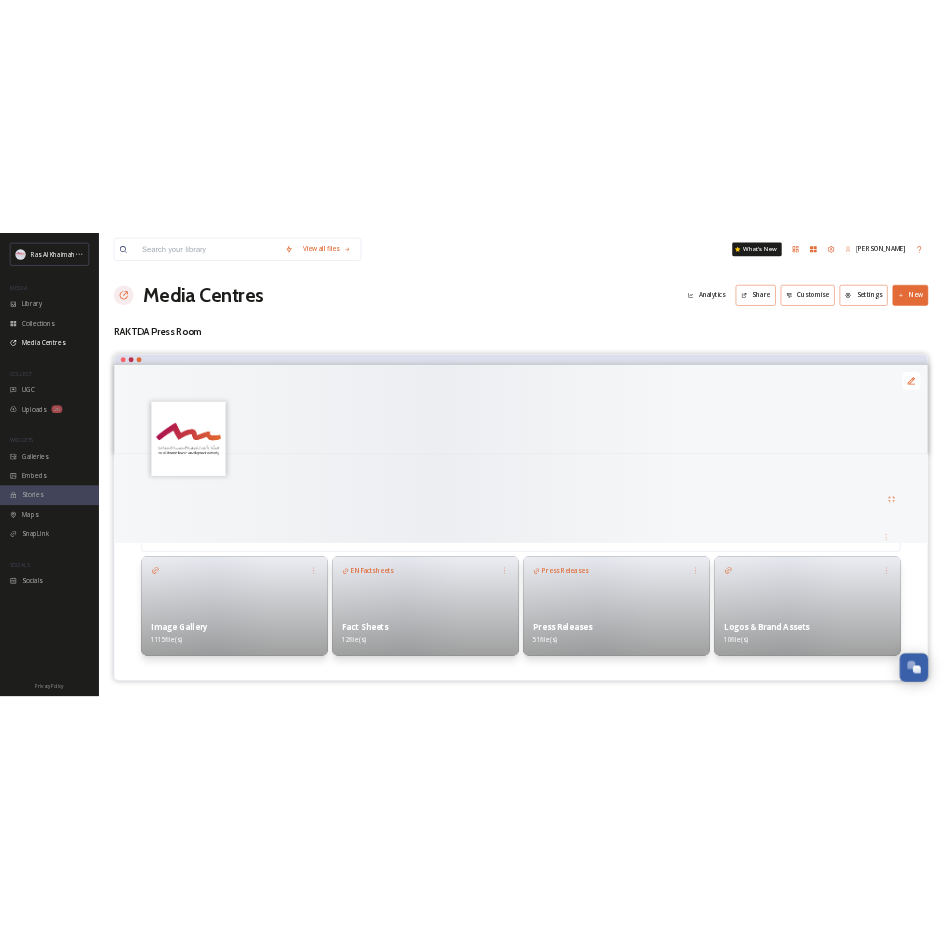 scroll, scrollTop: 0, scrollLeft: 0, axis: both 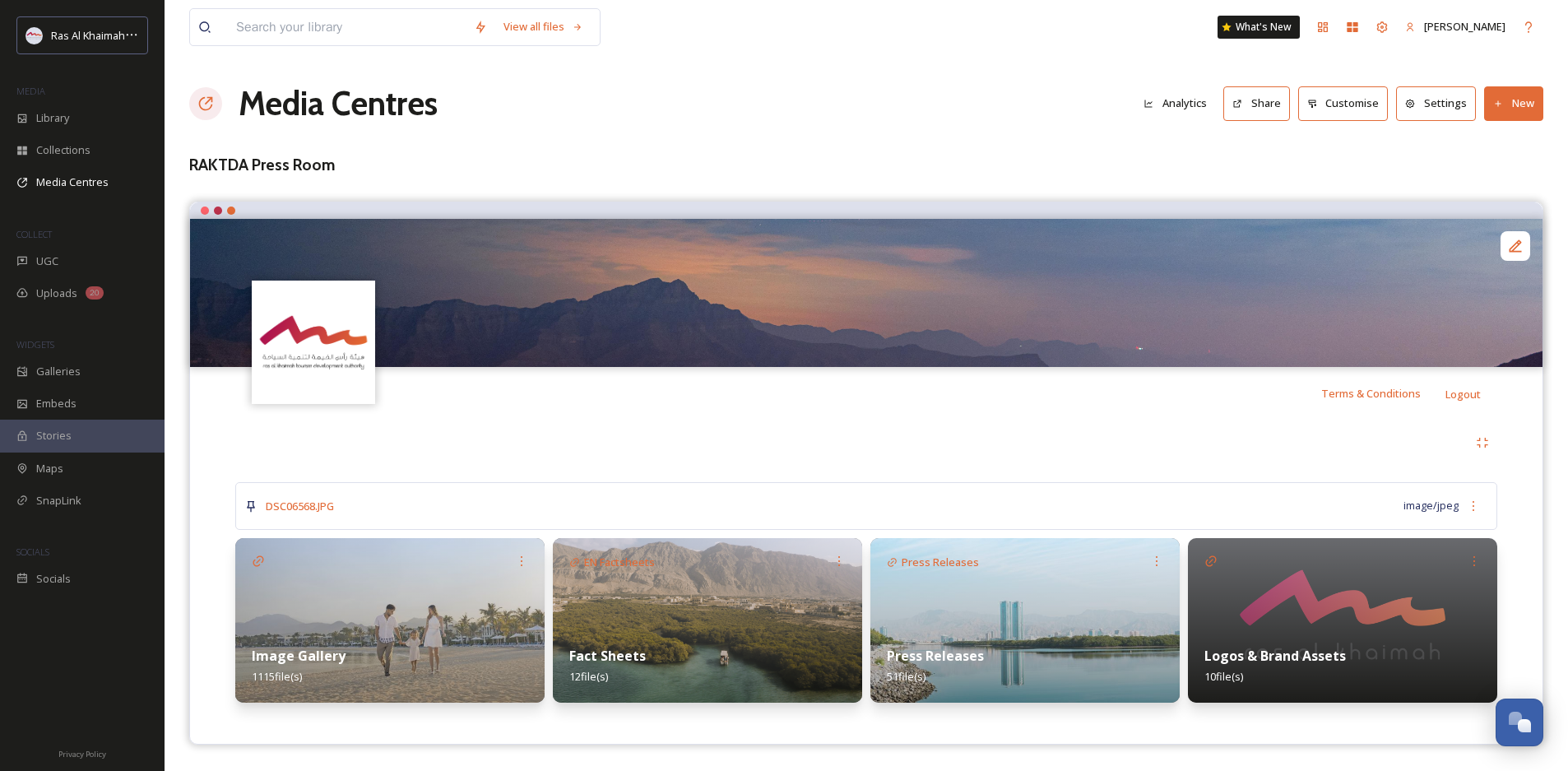 click at bounding box center [346, 27] 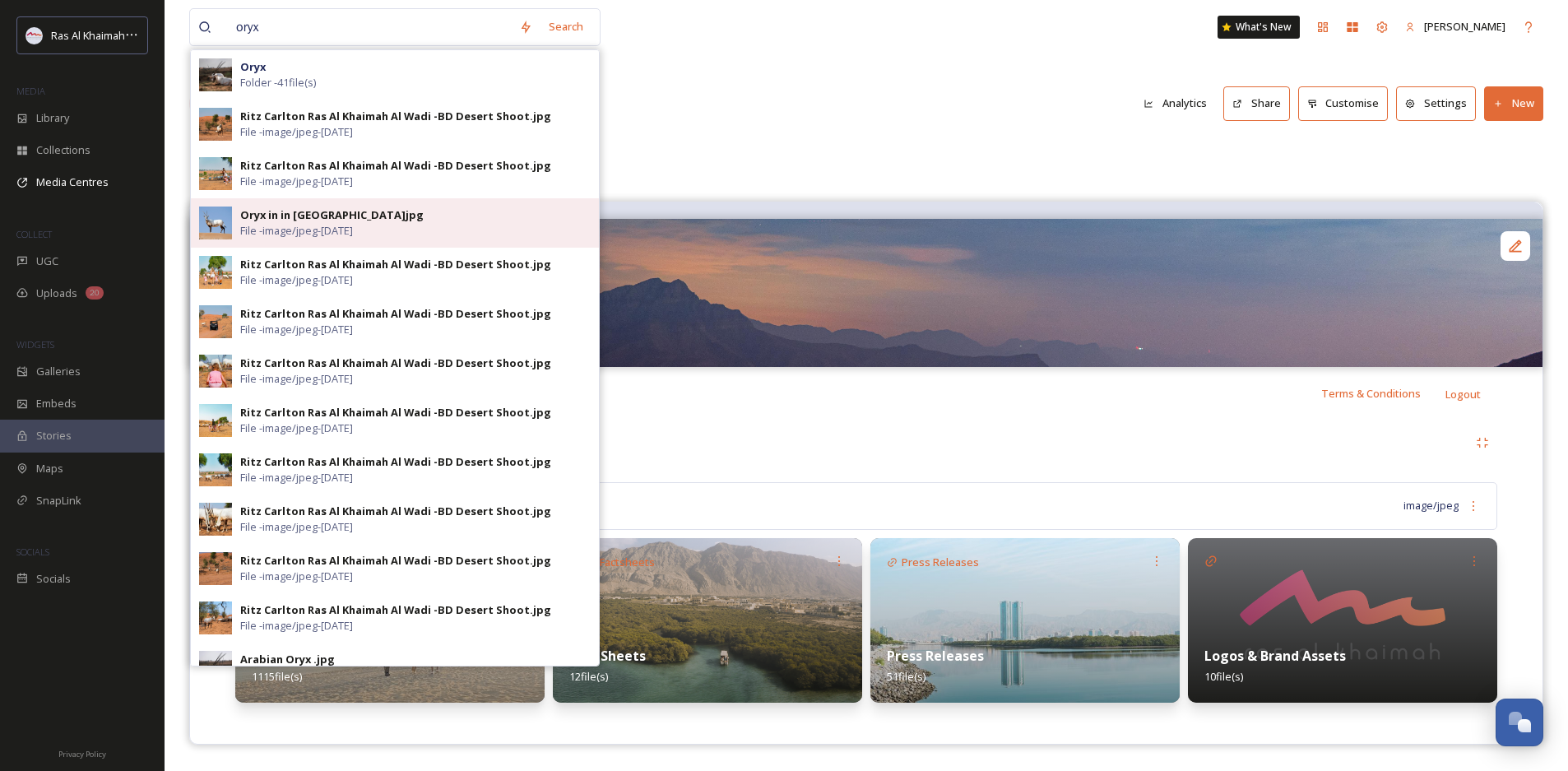 type on "oryx" 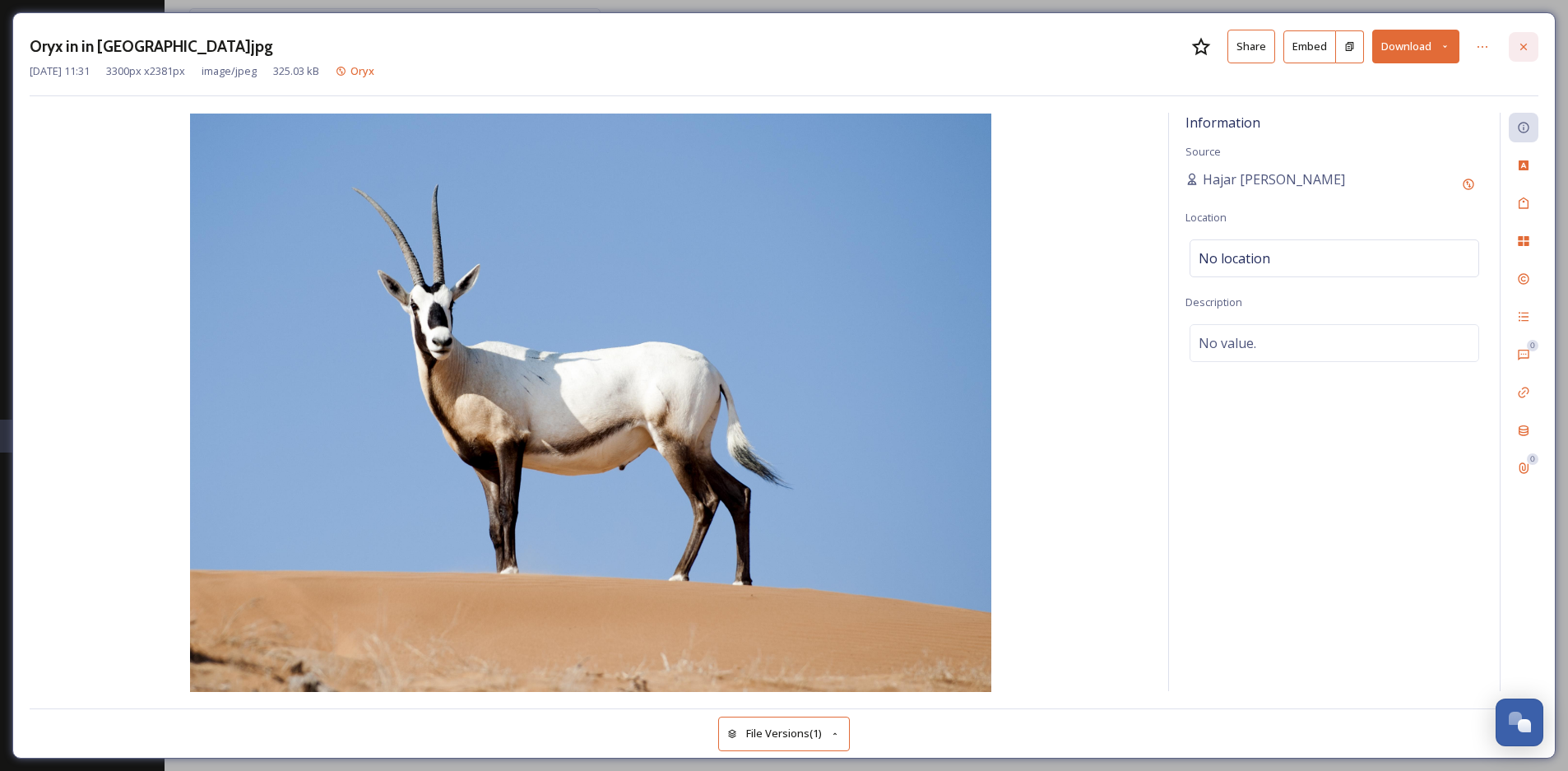 click at bounding box center (1524, 47) 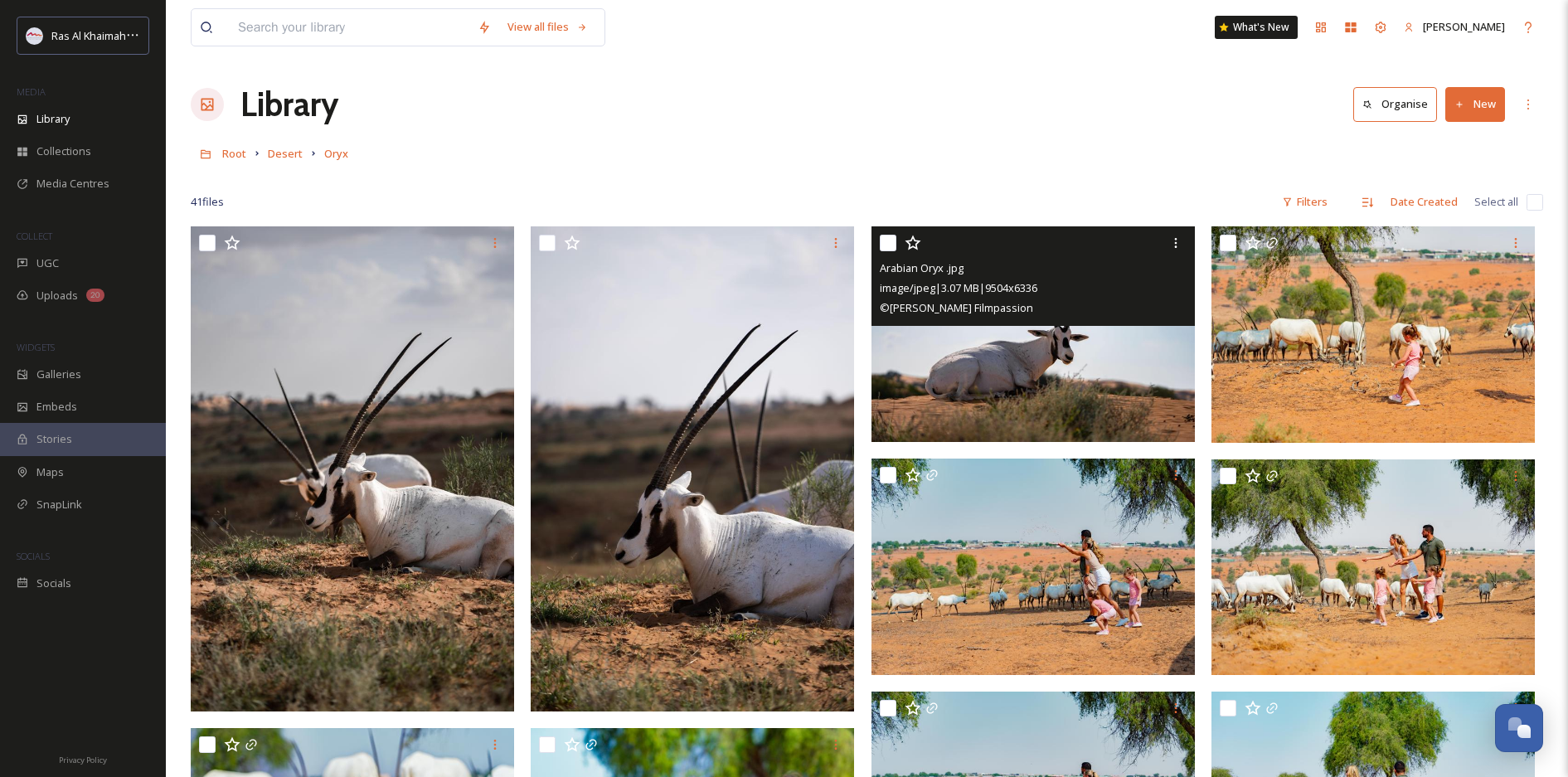 click at bounding box center [1033, 334] 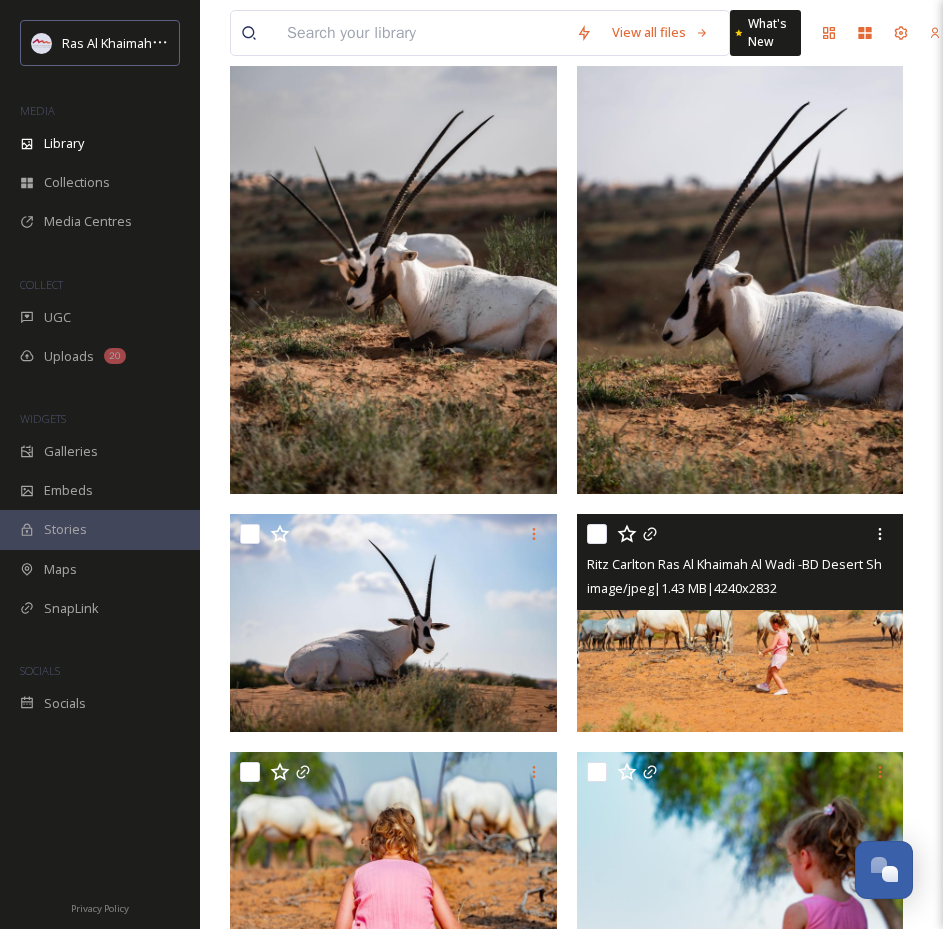 scroll, scrollTop: 271, scrollLeft: 0, axis: vertical 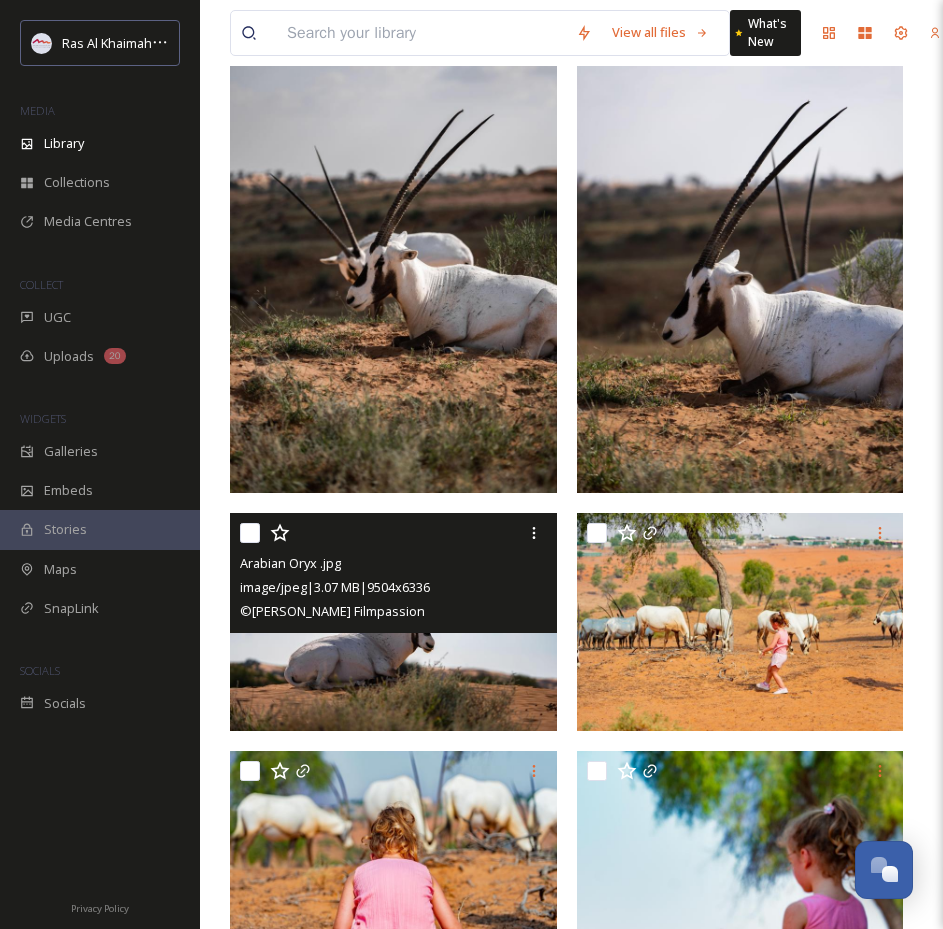 click at bounding box center (393, 622) 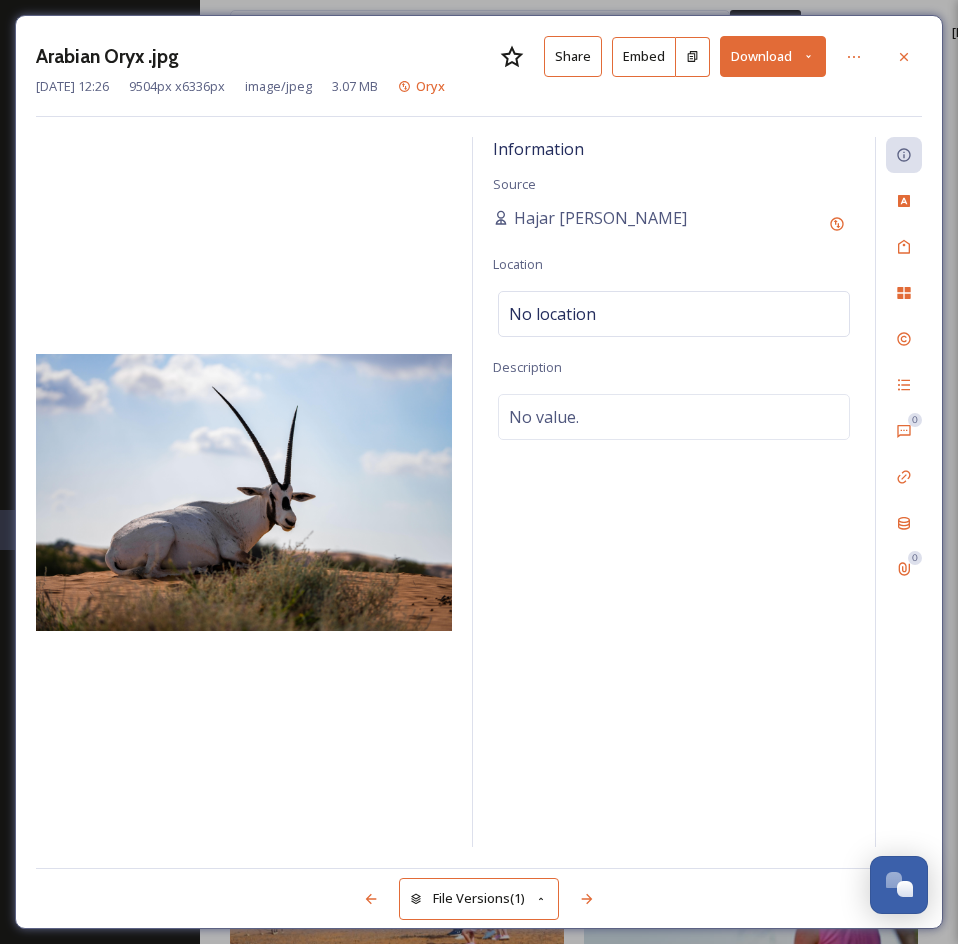 click at bounding box center [244, 492] 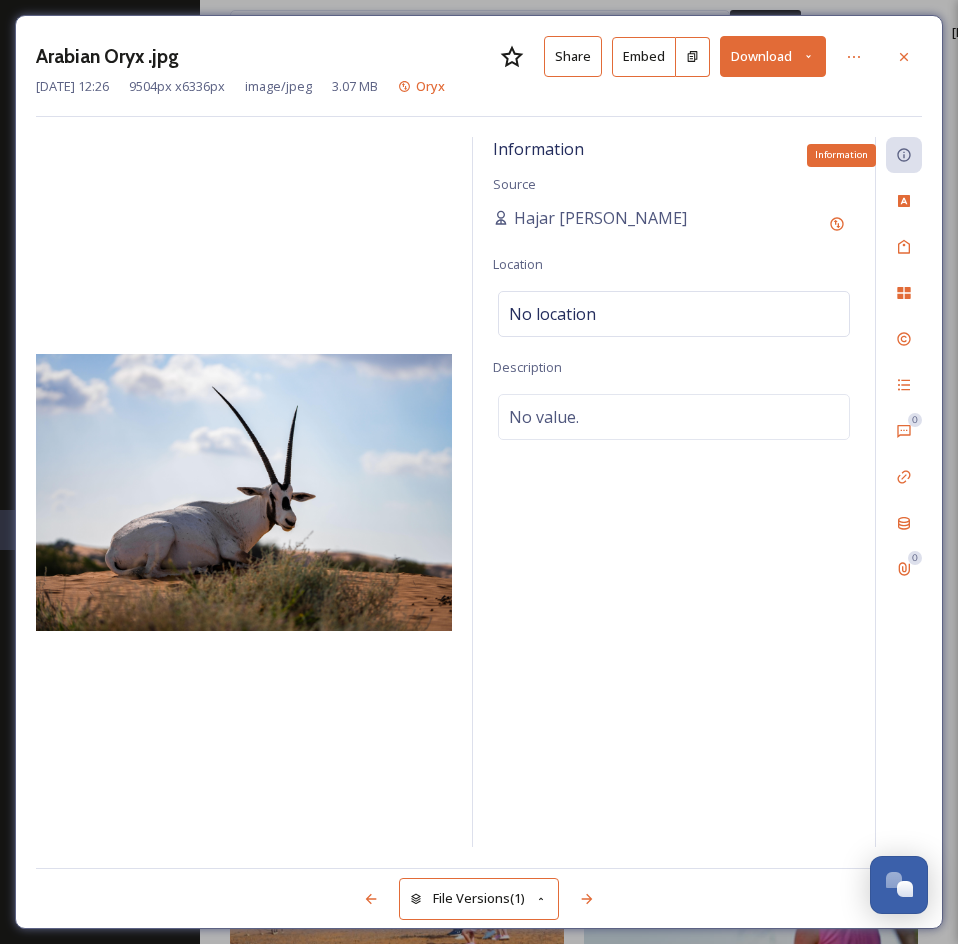 click 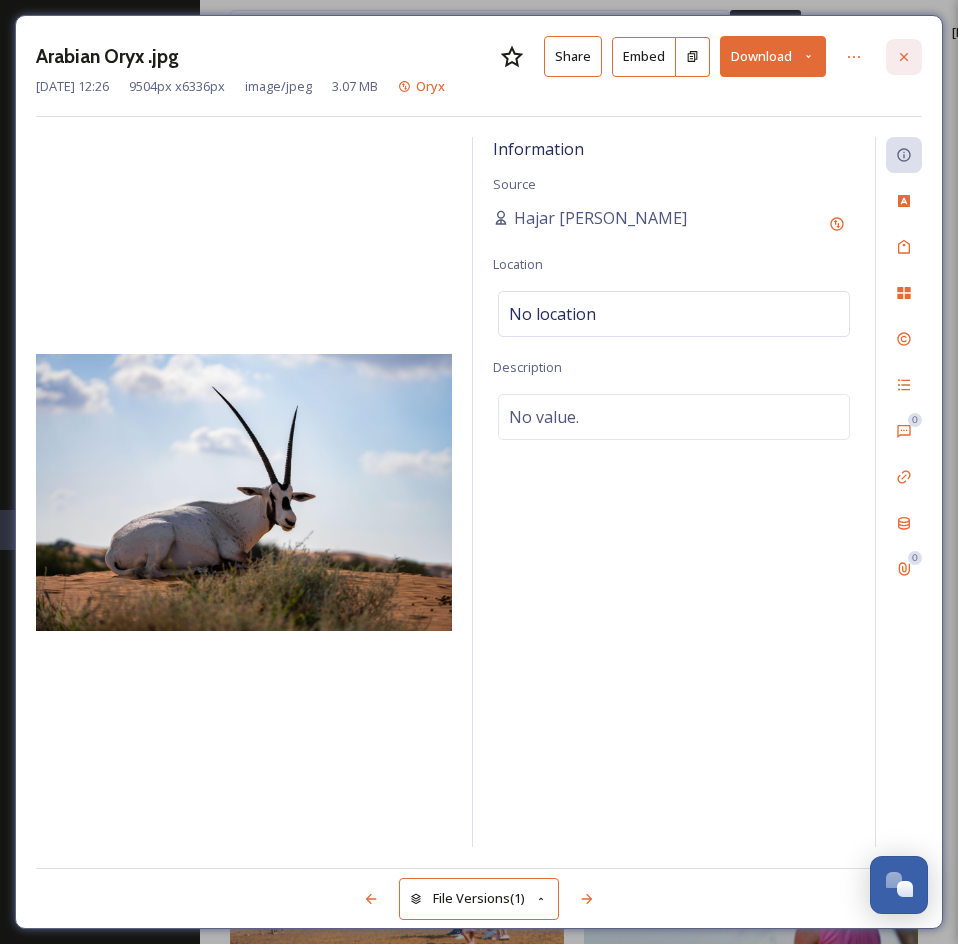 click at bounding box center (904, 57) 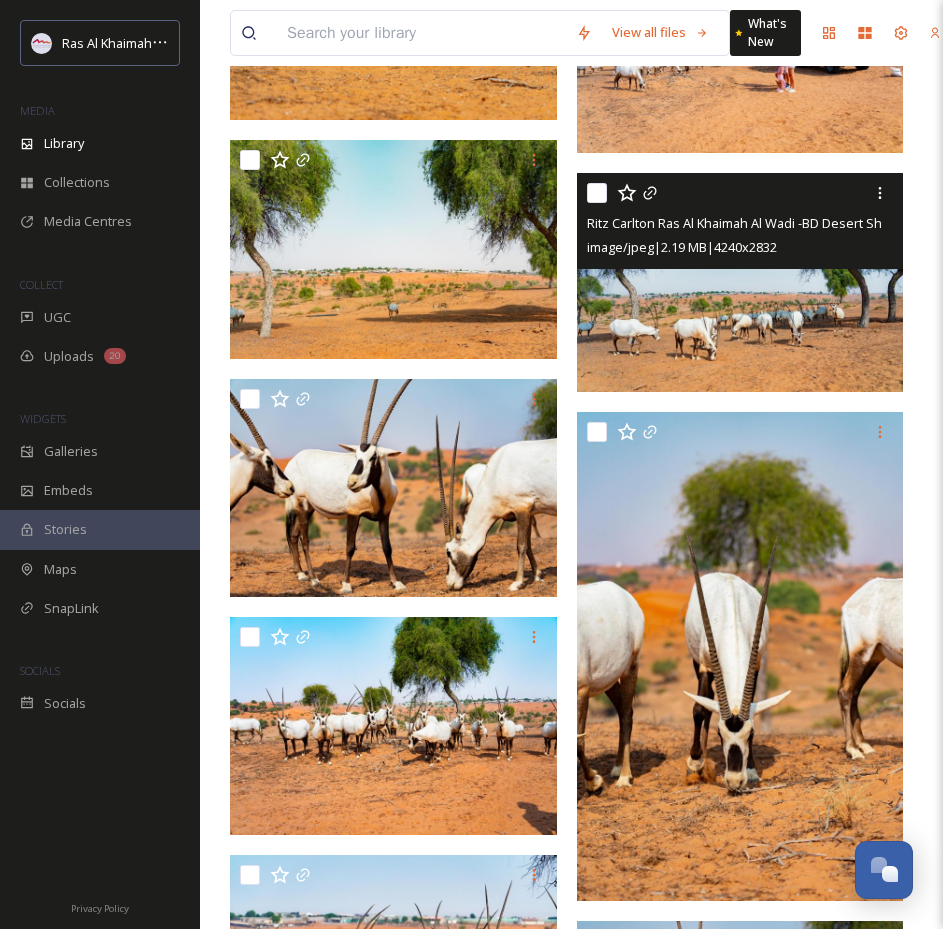 scroll, scrollTop: 2372, scrollLeft: 0, axis: vertical 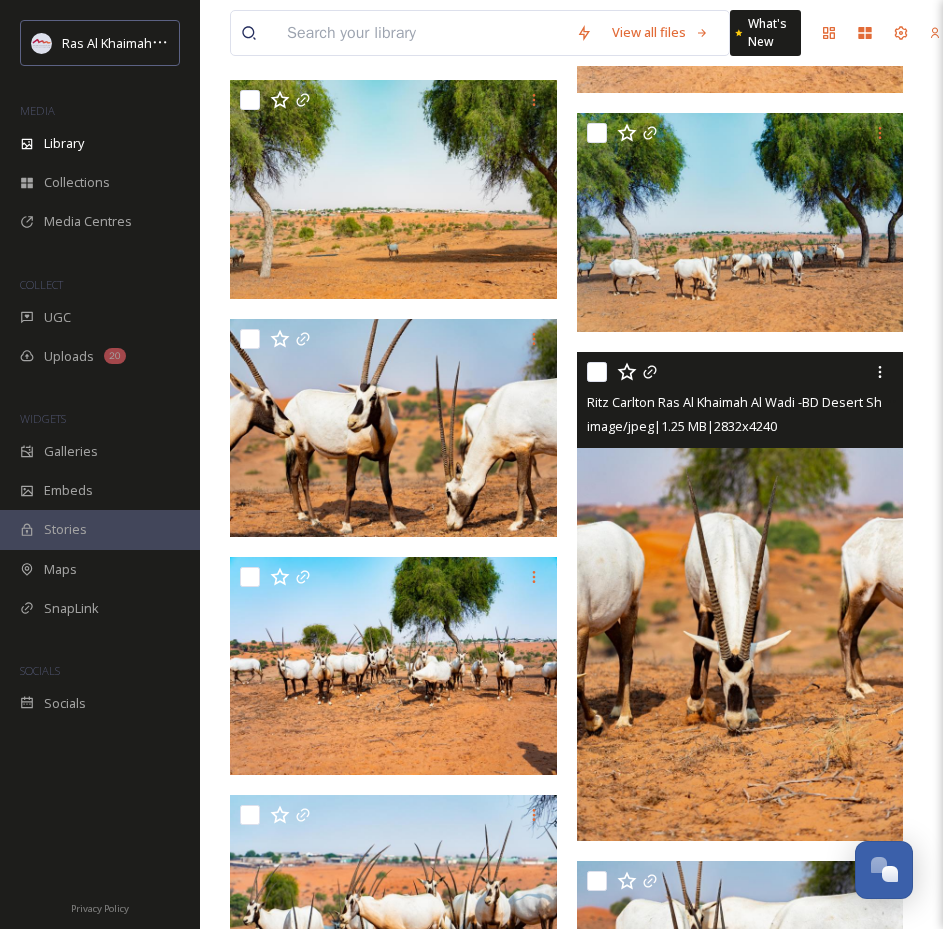 click at bounding box center (740, 597) 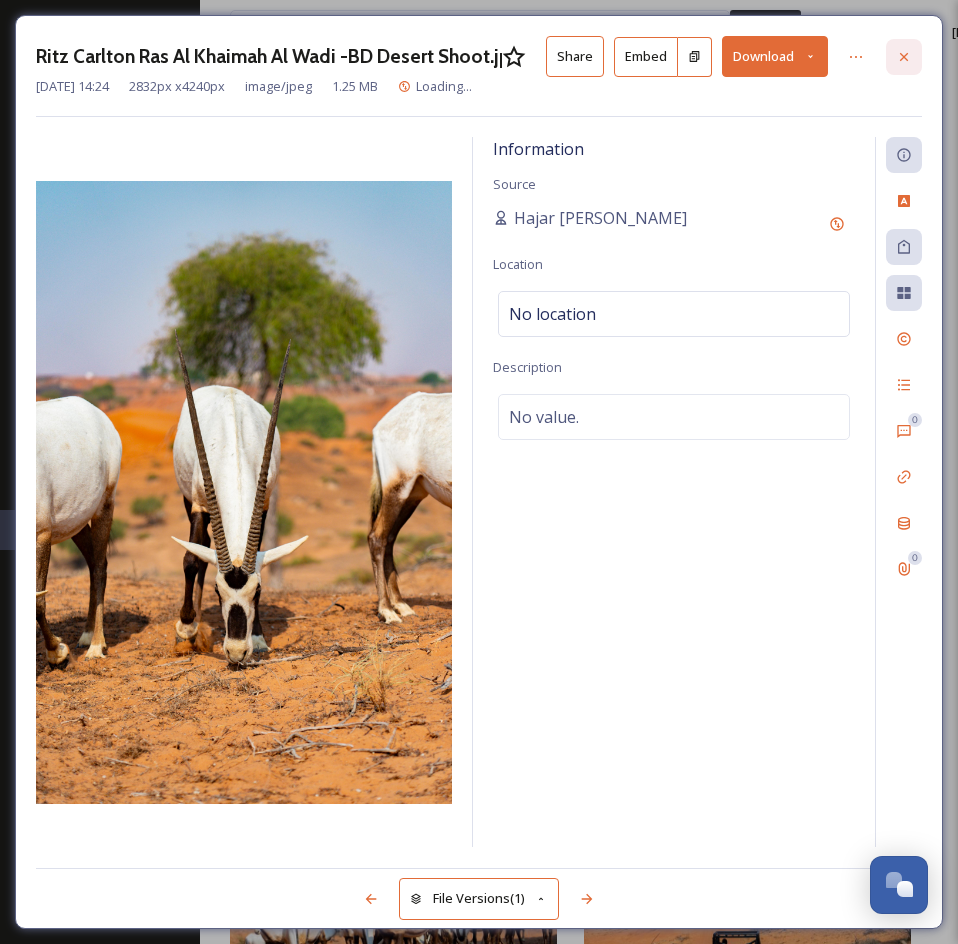 click at bounding box center (904, 57) 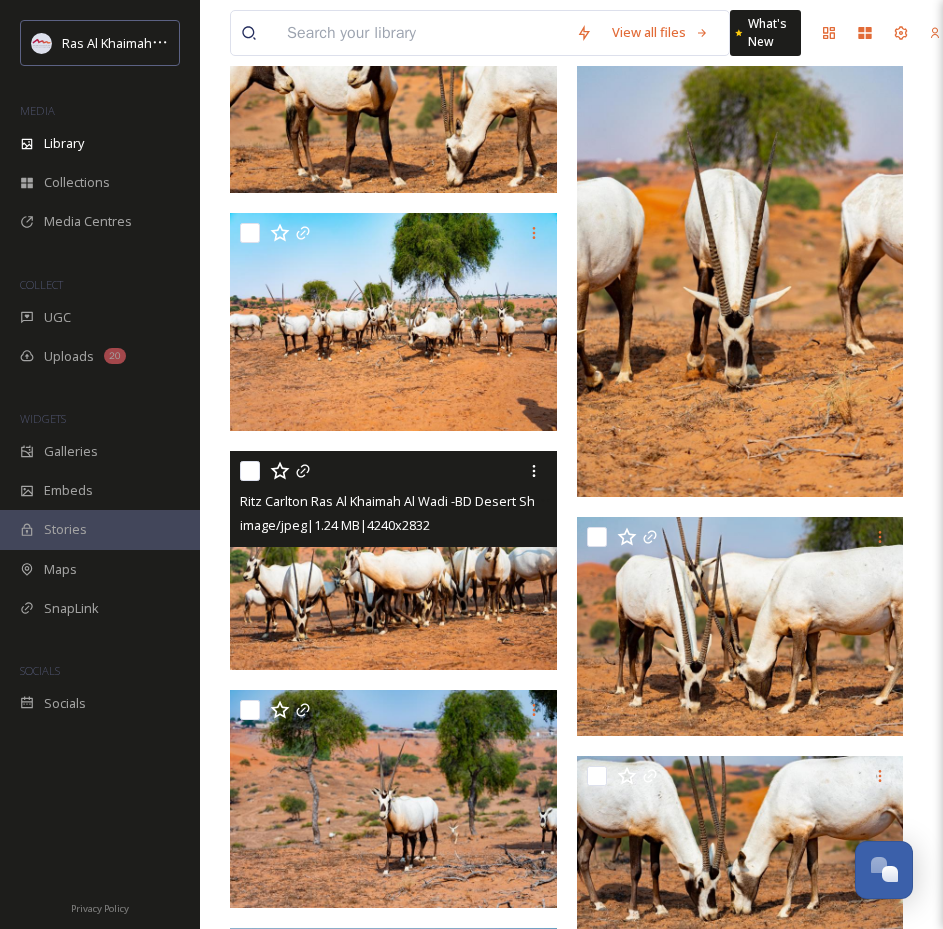scroll, scrollTop: 2704, scrollLeft: 0, axis: vertical 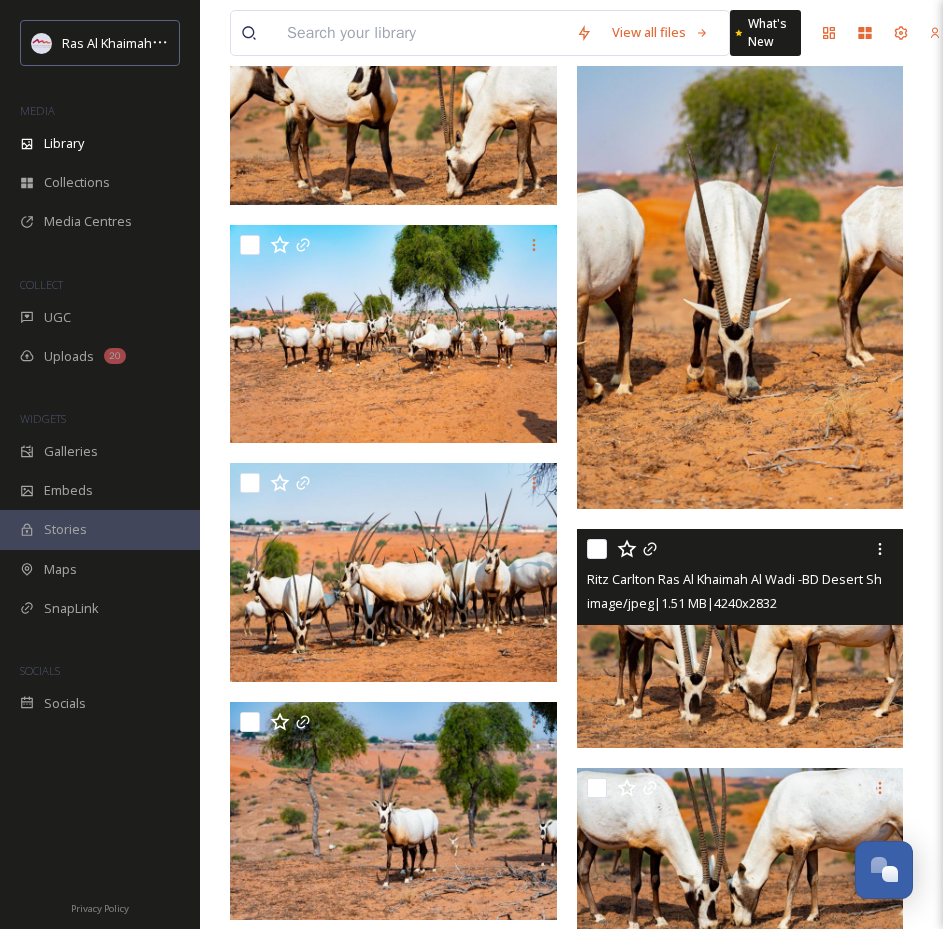 click at bounding box center (740, 638) 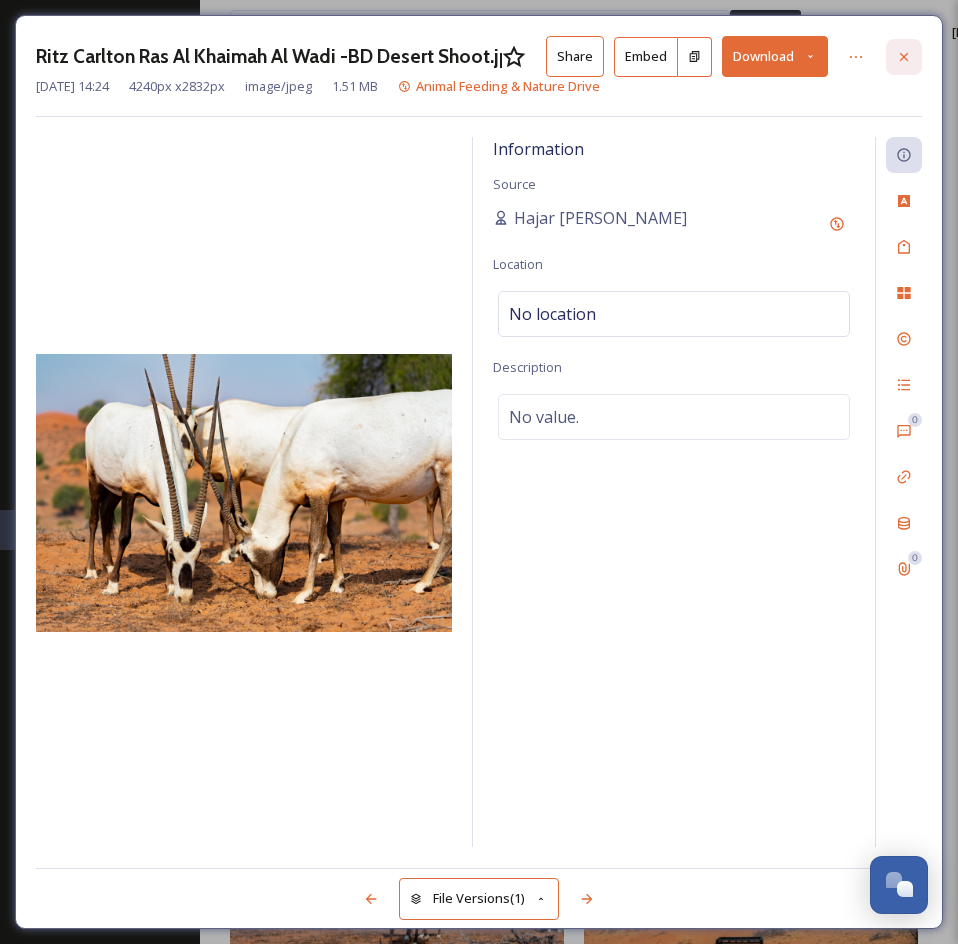 click 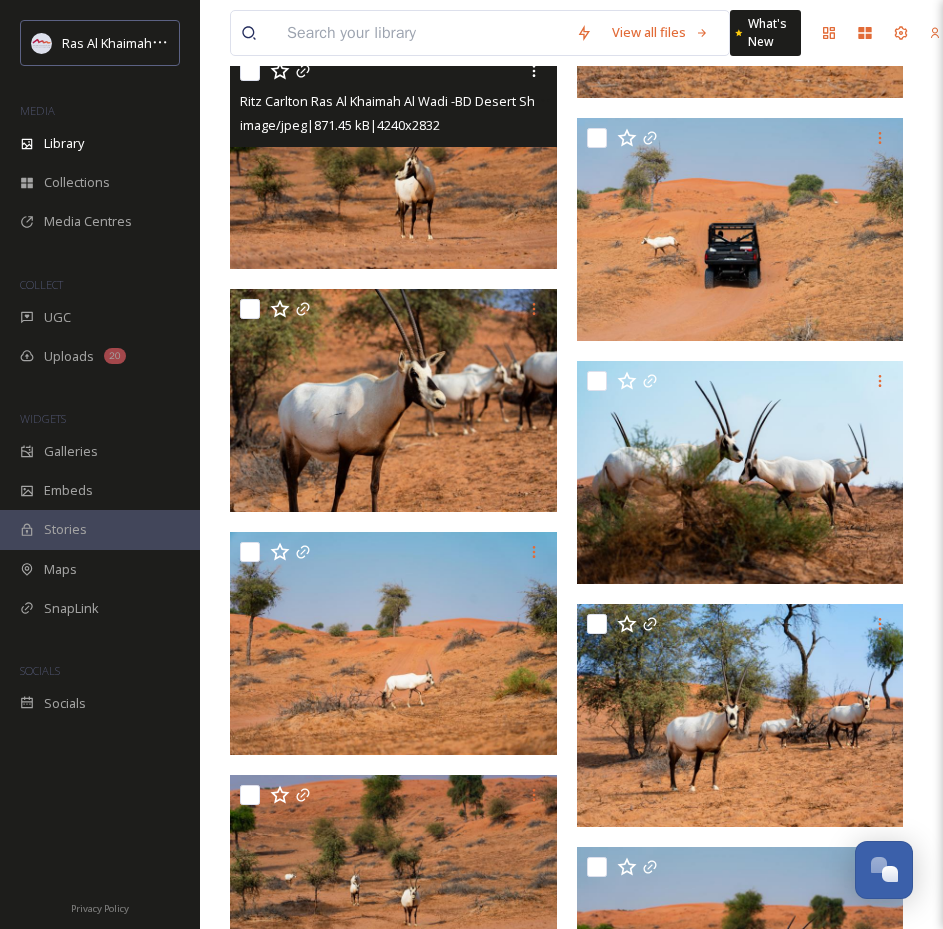 scroll, scrollTop: 3648, scrollLeft: 0, axis: vertical 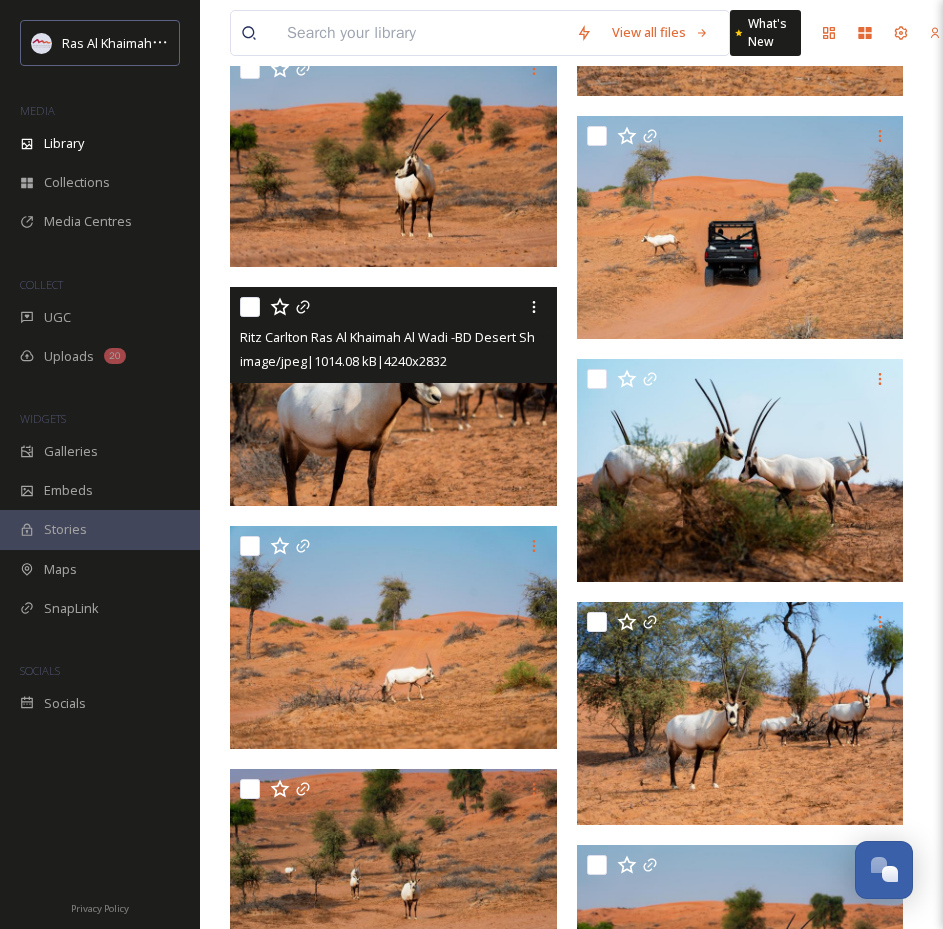 click at bounding box center [393, 396] 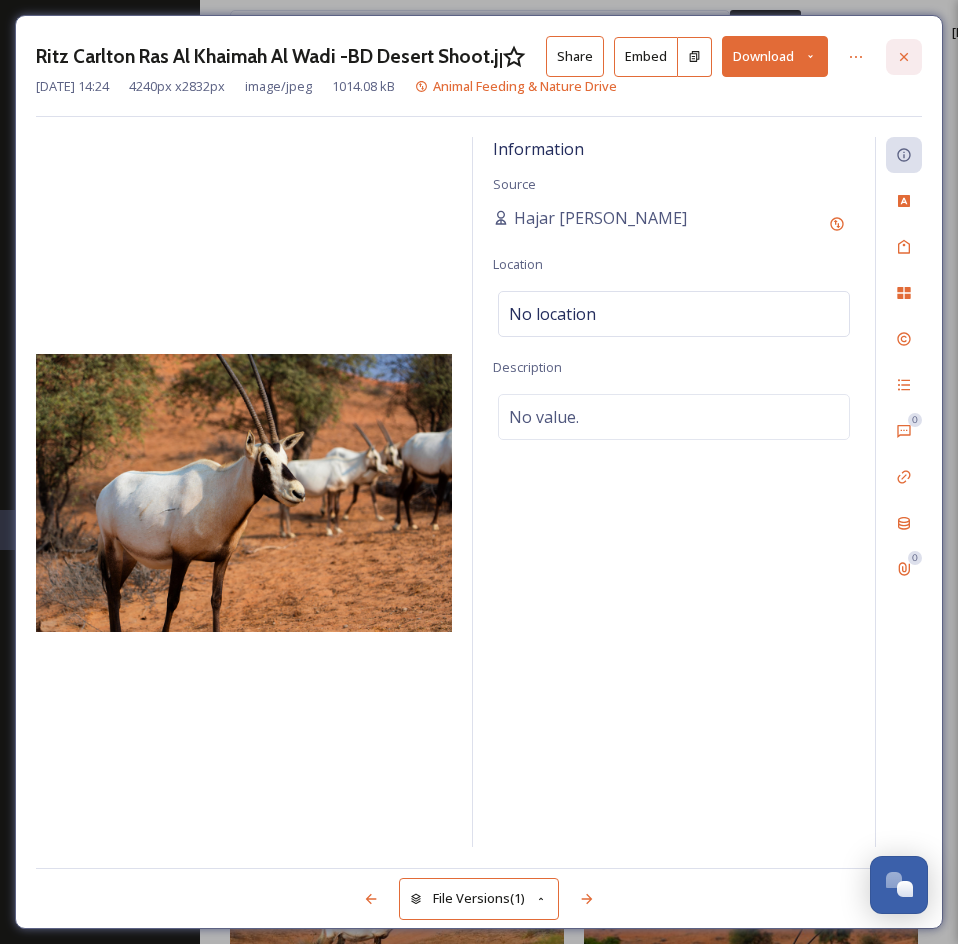 click 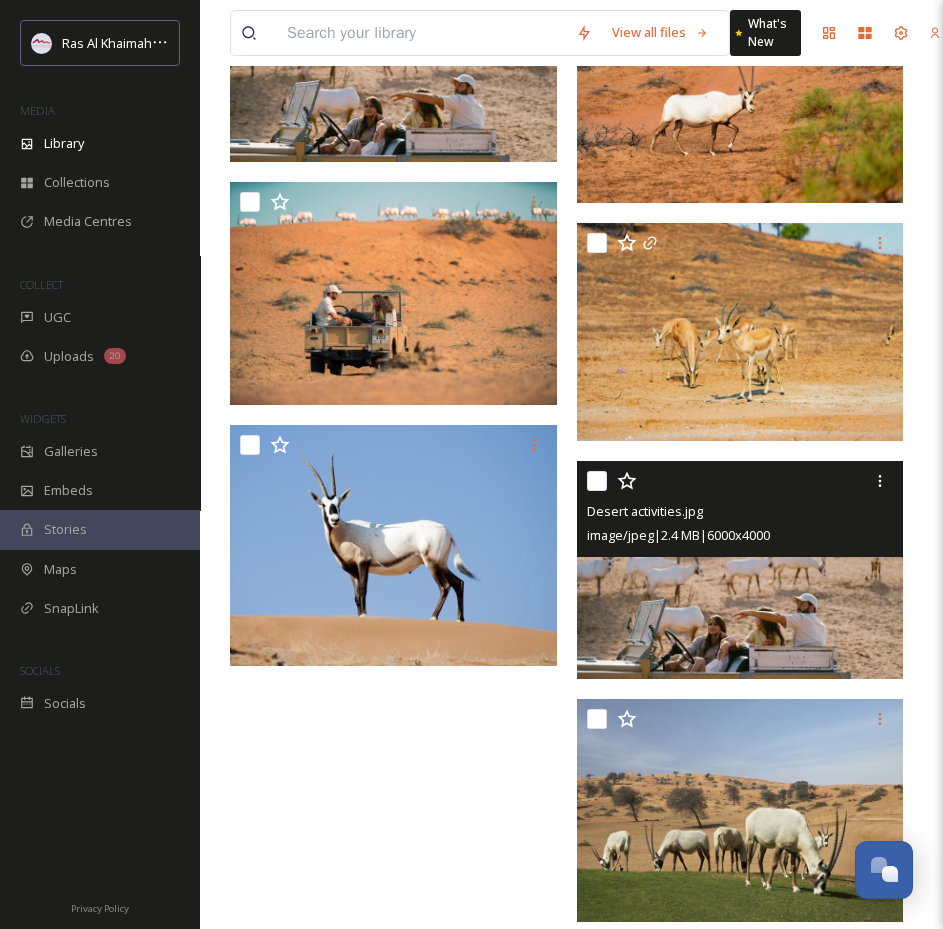 scroll, scrollTop: 5009, scrollLeft: 0, axis: vertical 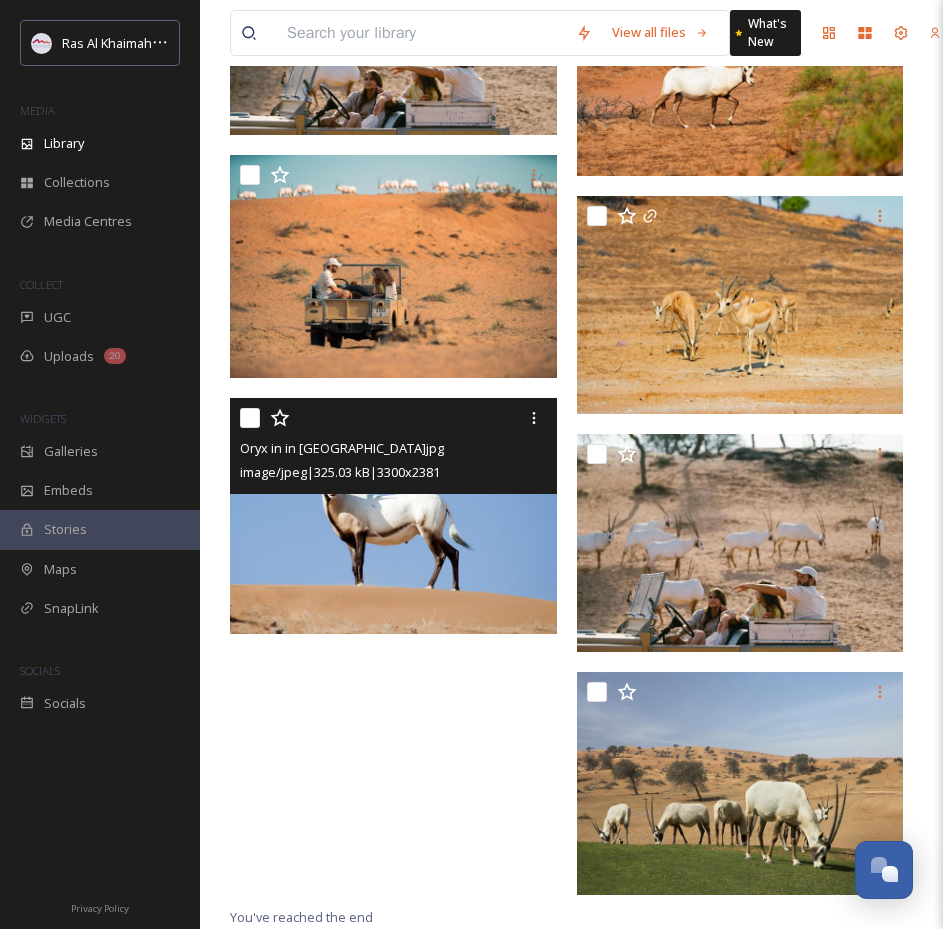 click at bounding box center (393, 516) 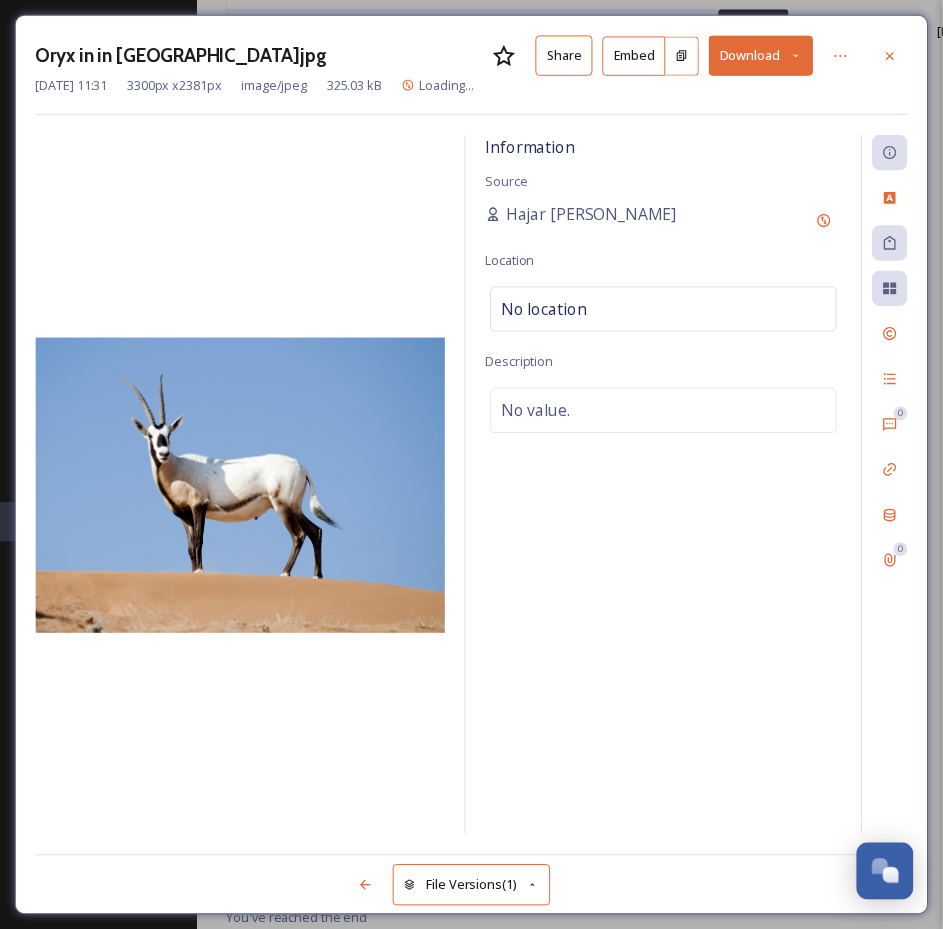 scroll, scrollTop: 5013, scrollLeft: 0, axis: vertical 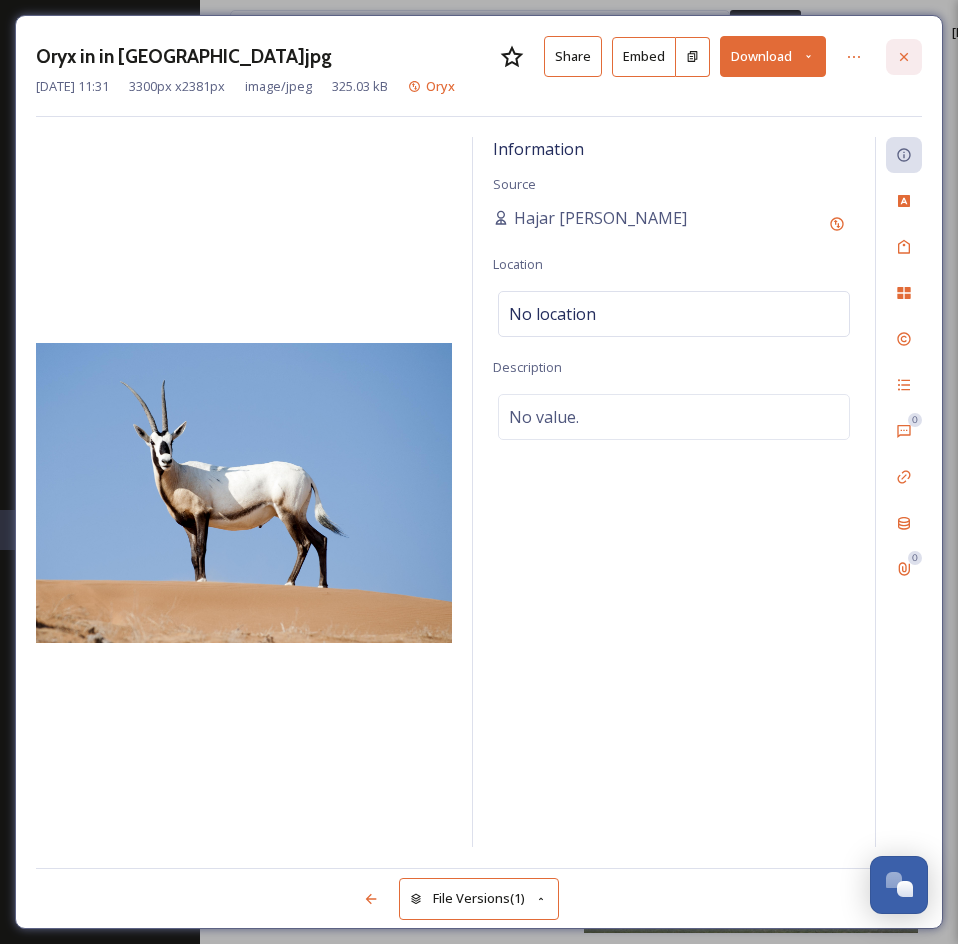click at bounding box center (904, 57) 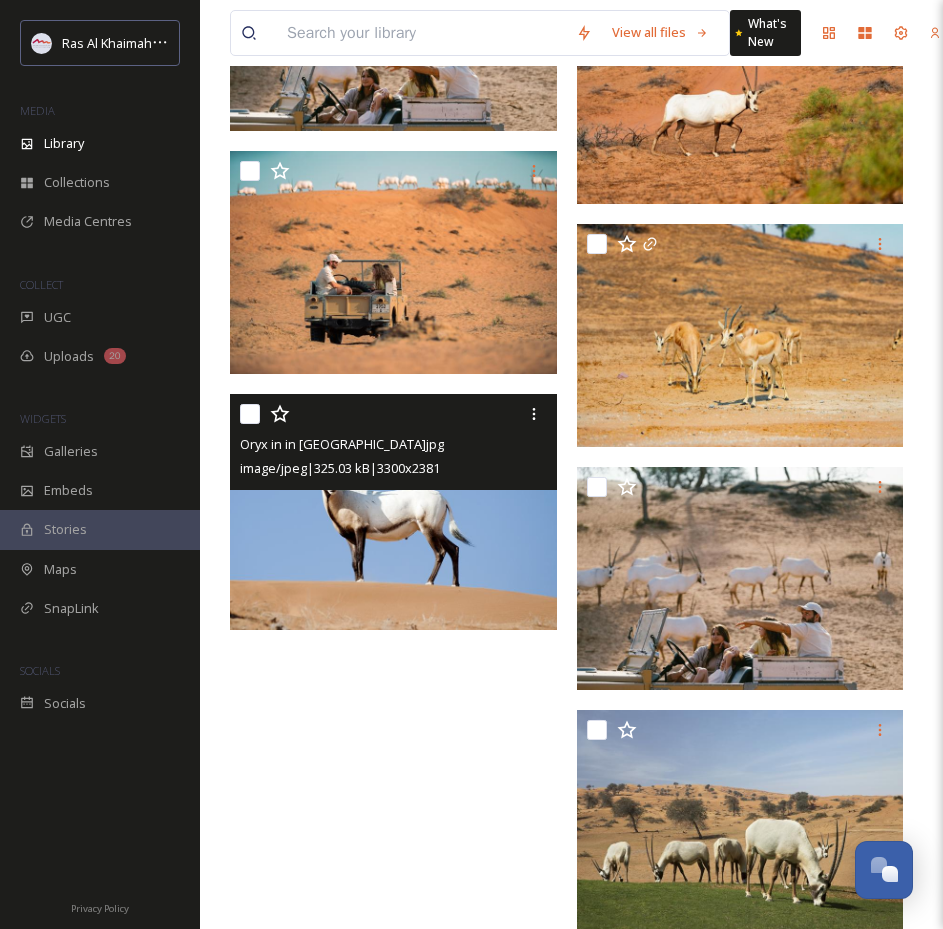 click at bounding box center (421, 33) 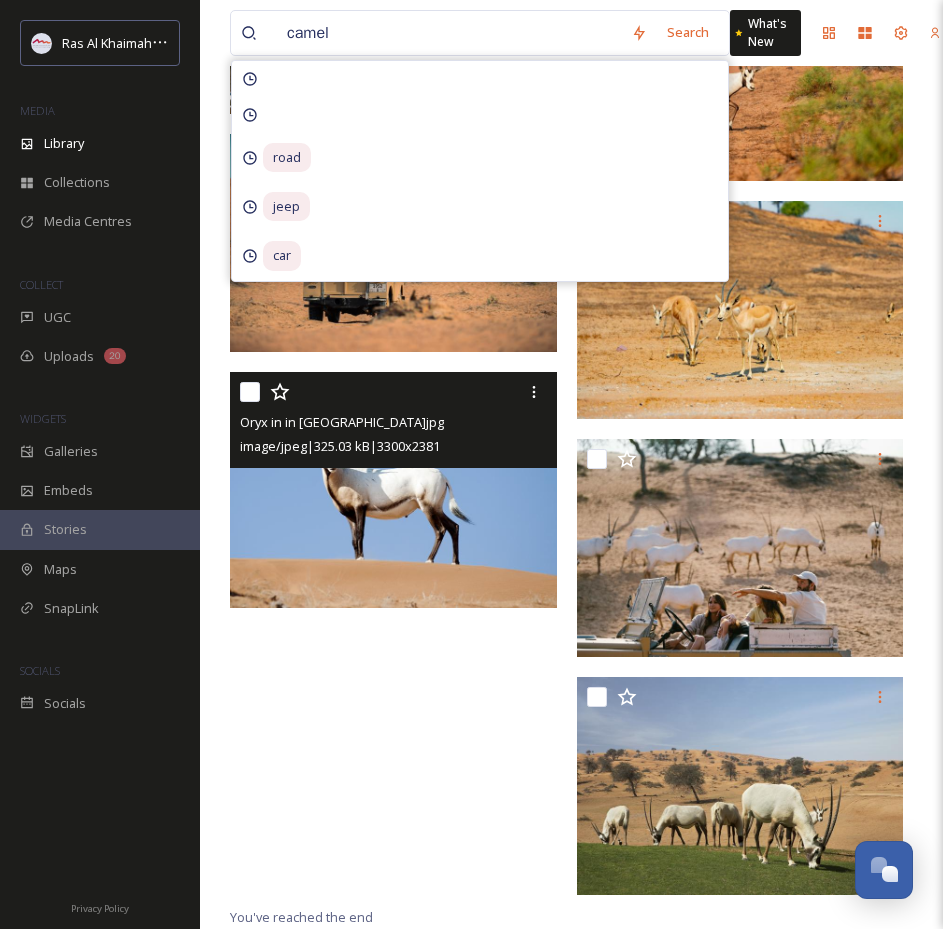 scroll, scrollTop: 4923, scrollLeft: 0, axis: vertical 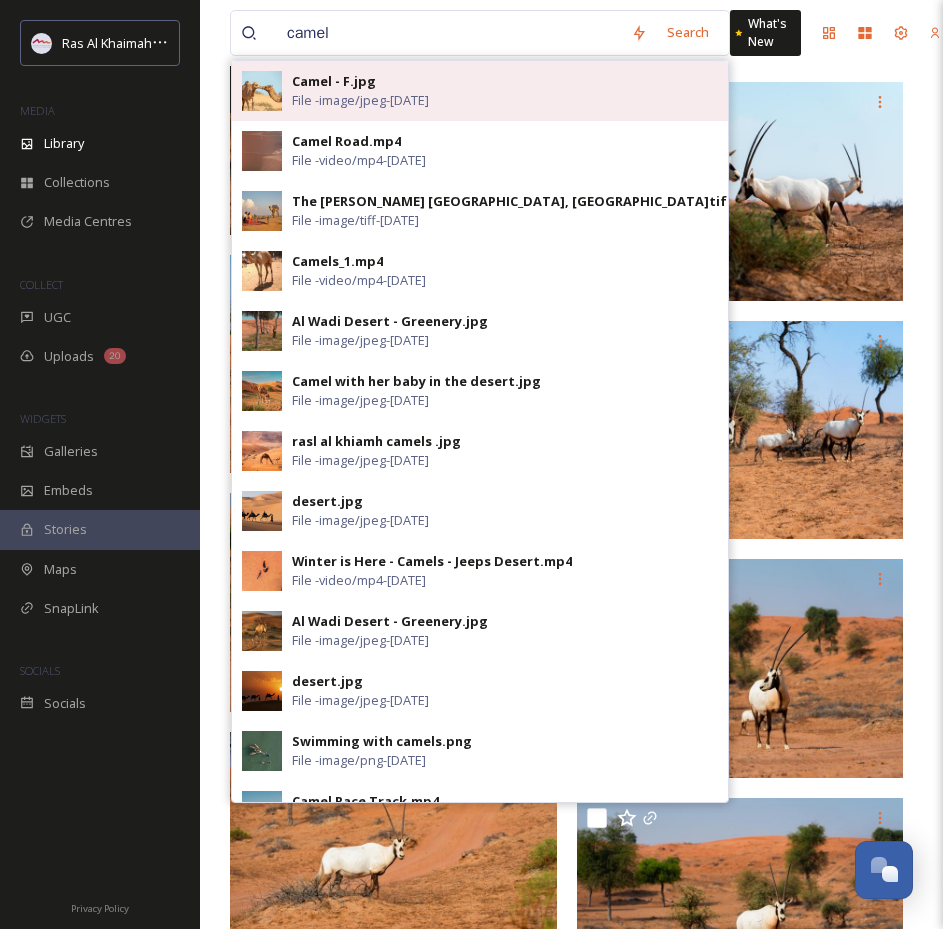 type on "camel" 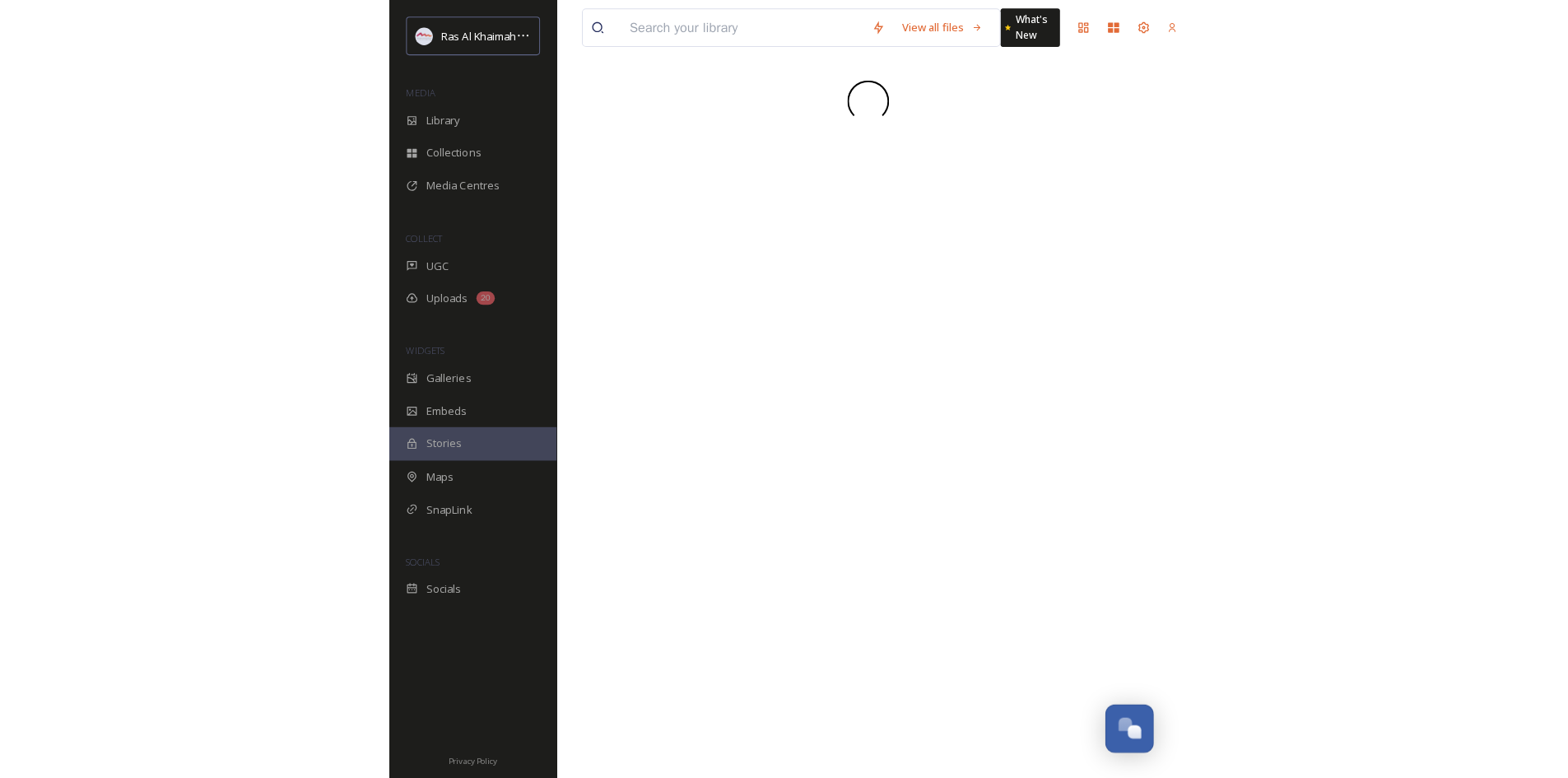 scroll, scrollTop: 0, scrollLeft: 0, axis: both 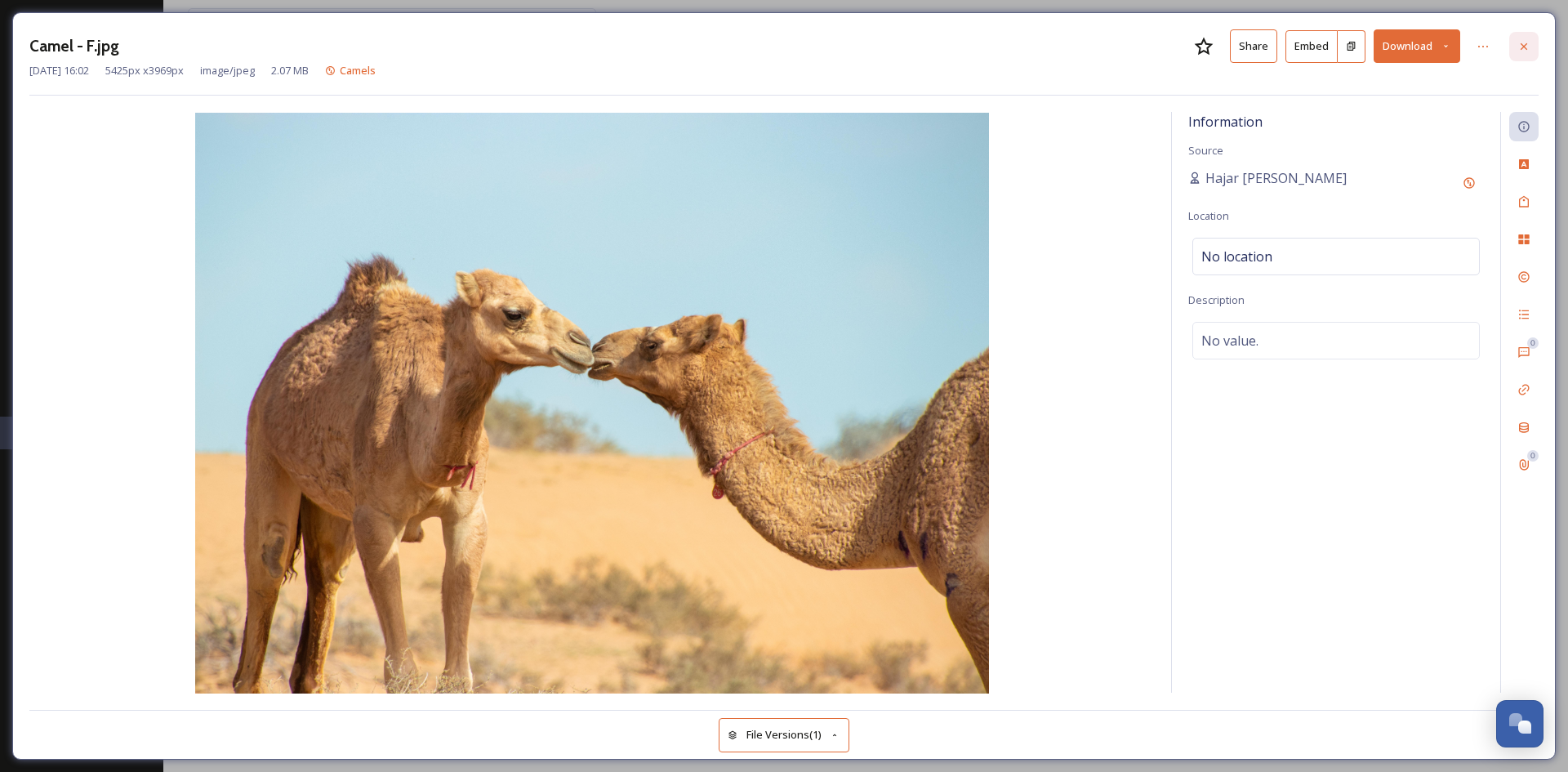 click at bounding box center [1524, 47] 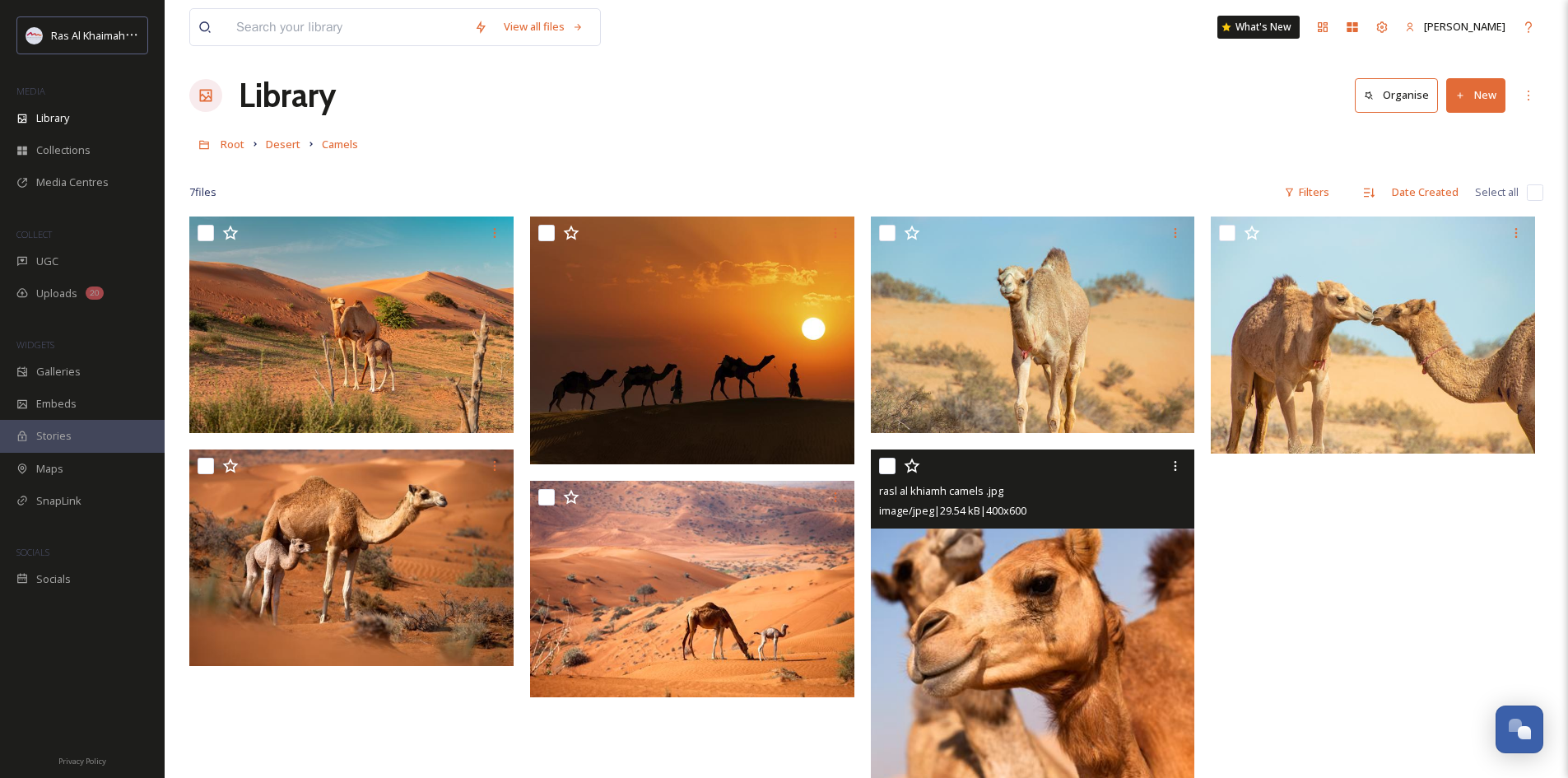 scroll, scrollTop: 6, scrollLeft: 0, axis: vertical 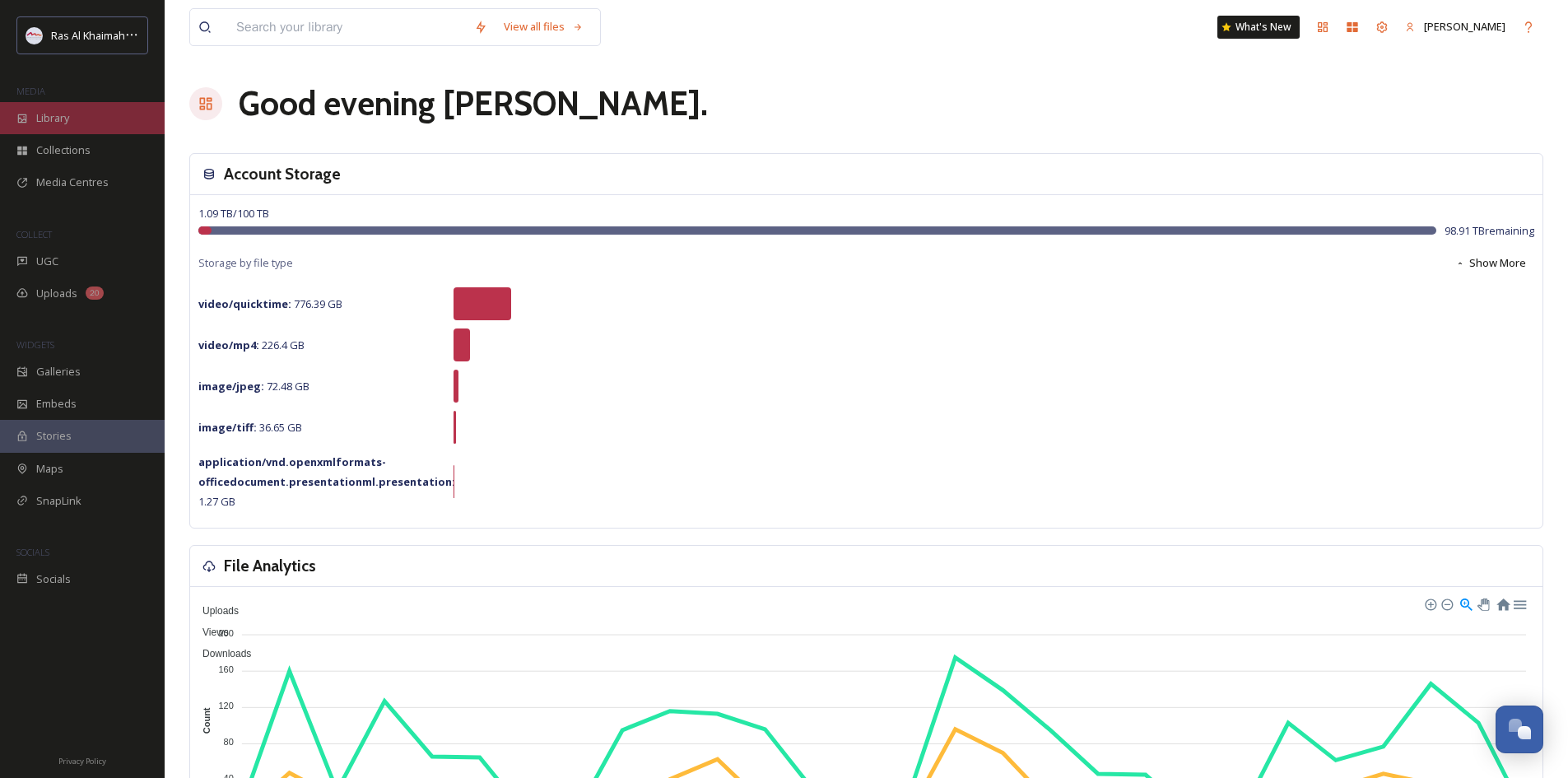 click on "Library" at bounding box center [53, 118] 